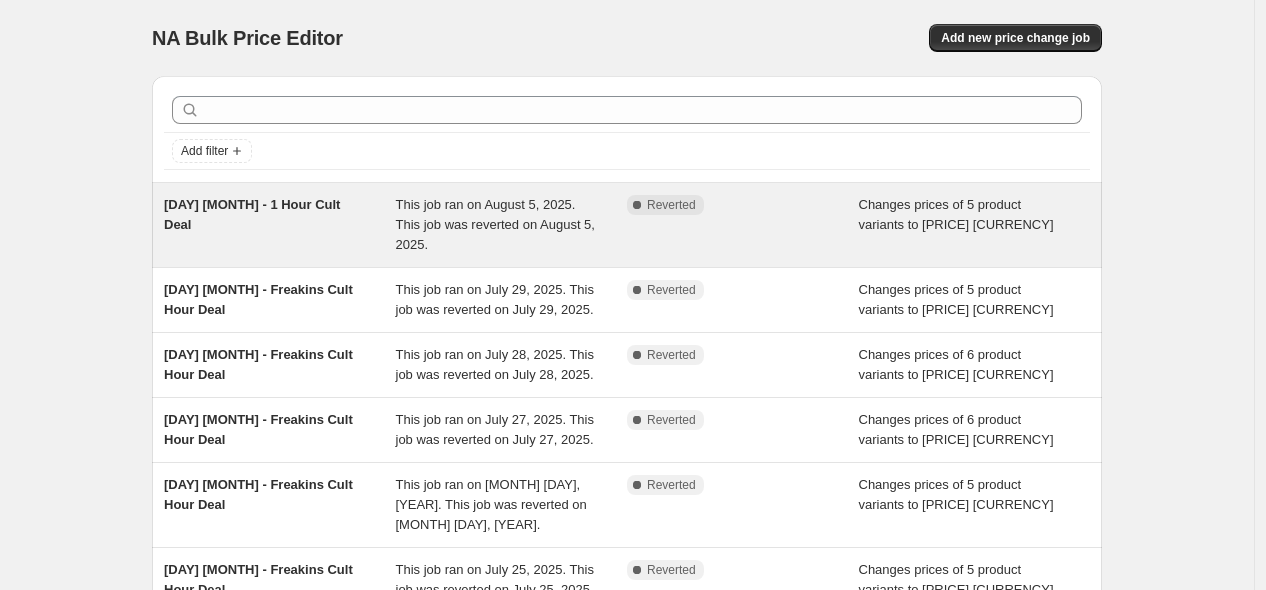 scroll, scrollTop: 0, scrollLeft: 0, axis: both 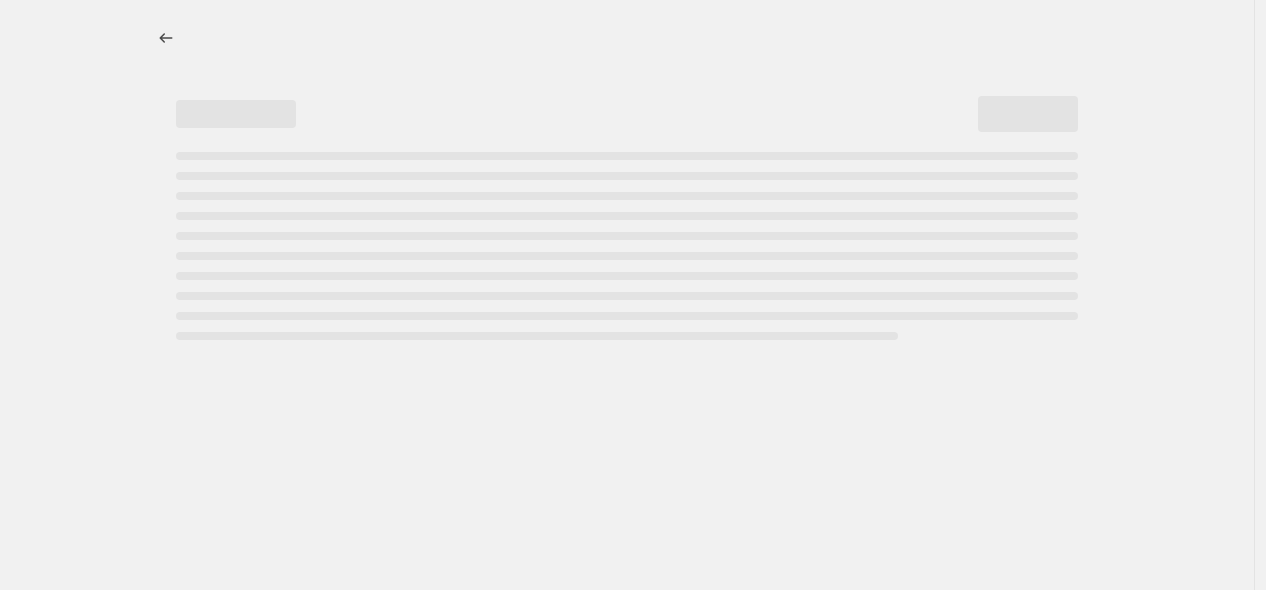 select on "no_change" 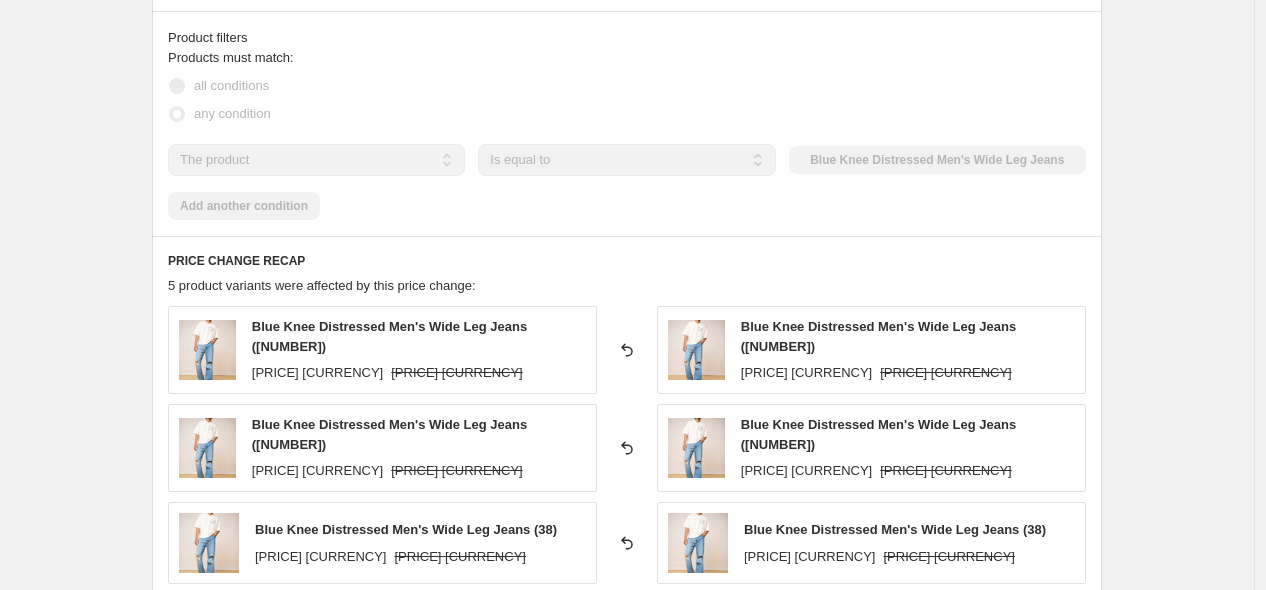 scroll, scrollTop: 1014, scrollLeft: 0, axis: vertical 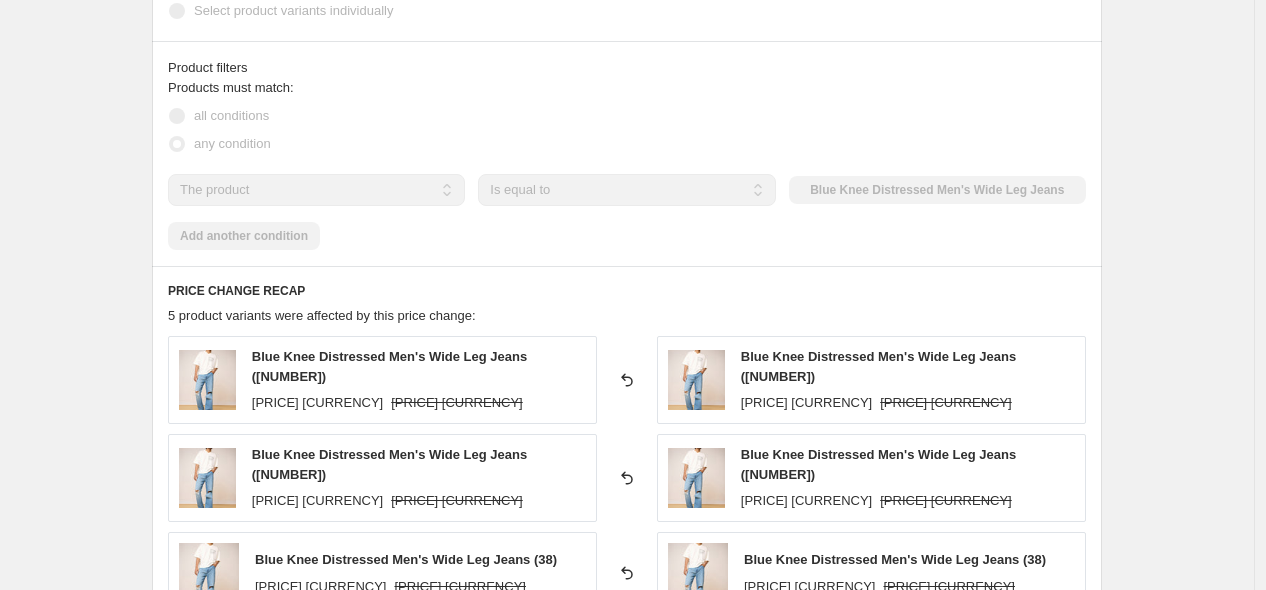 click on "Blue Knee Distressed Men's Wide Leg Jeans ([NUMBER])" at bounding box center (389, 366) 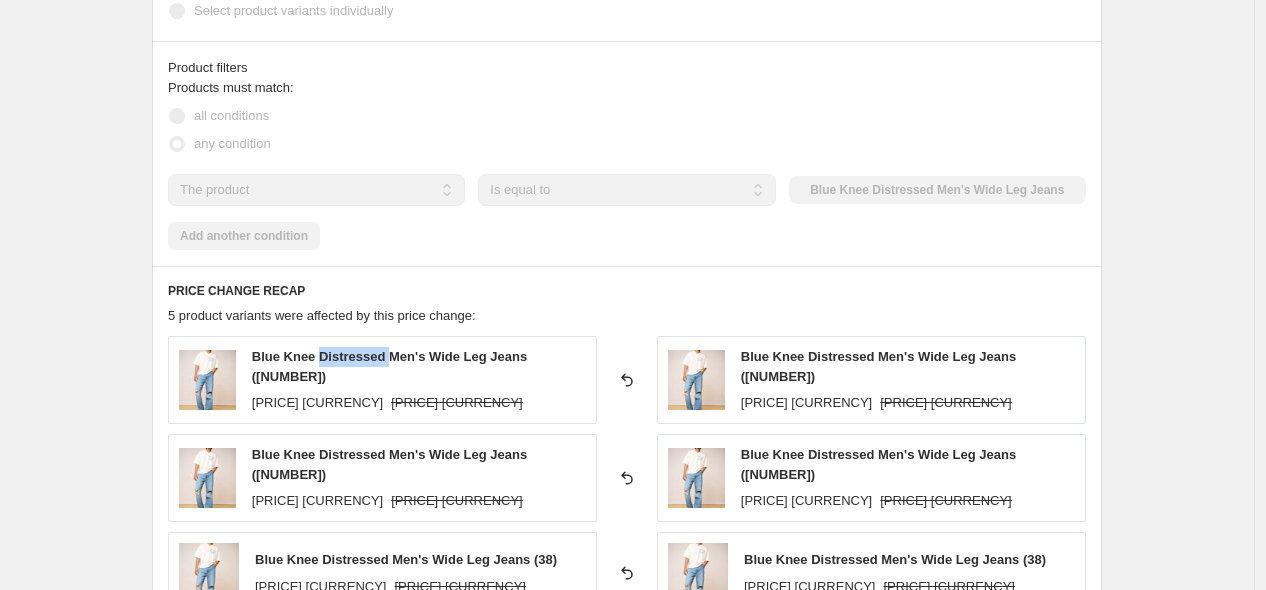 click on "Blue Knee Distressed Men's Wide Leg Jeans ([NUMBER])" at bounding box center [389, 366] 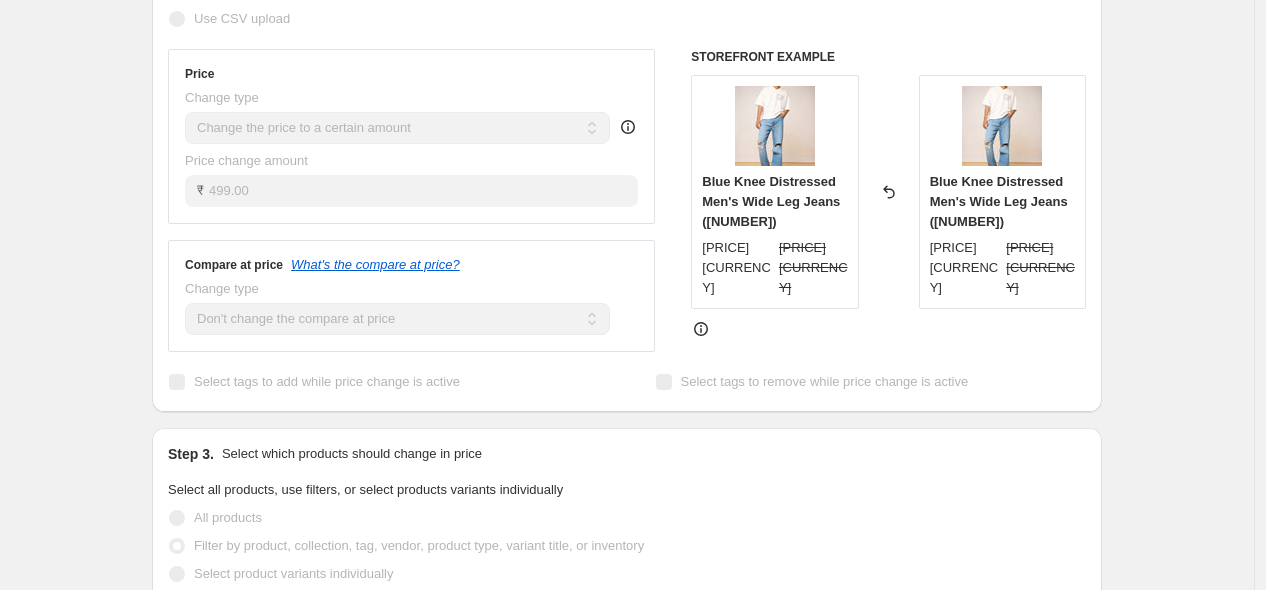 scroll, scrollTop: 0, scrollLeft: 0, axis: both 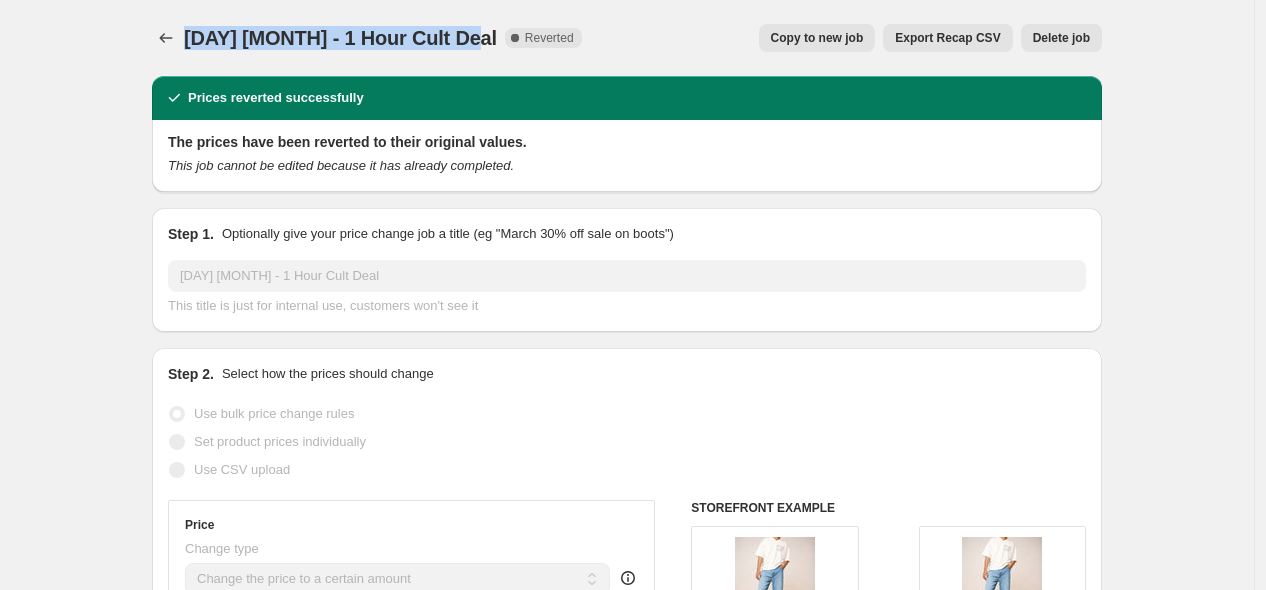 drag, startPoint x: 192, startPoint y: 32, endPoint x: 475, endPoint y: 15, distance: 283.51013 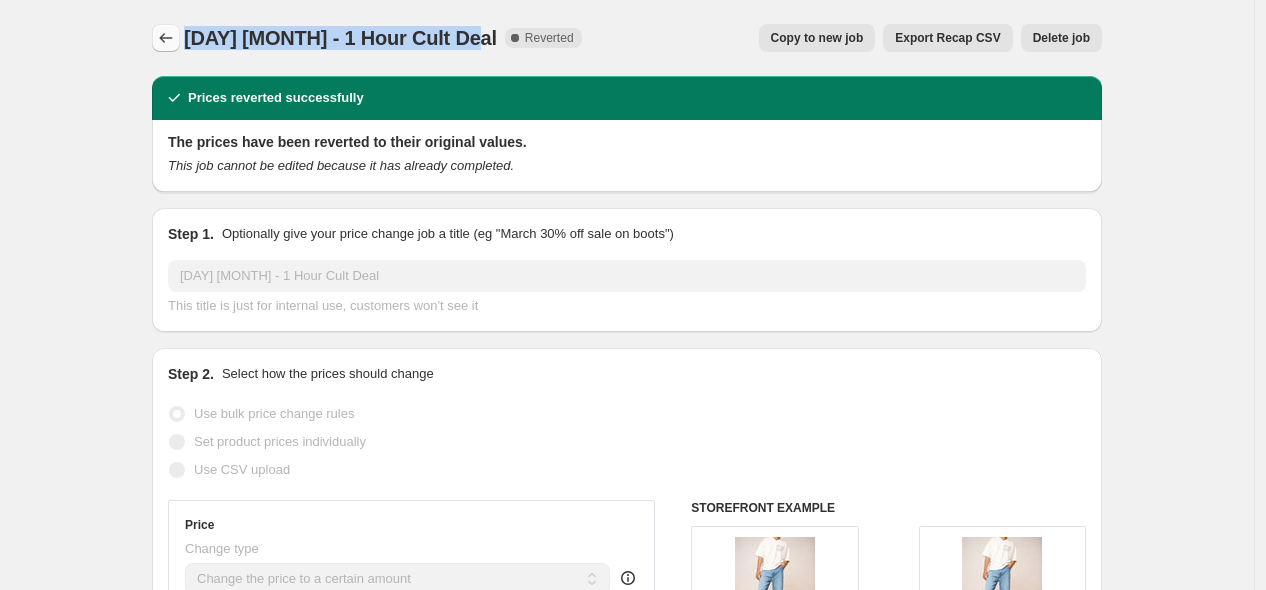 click 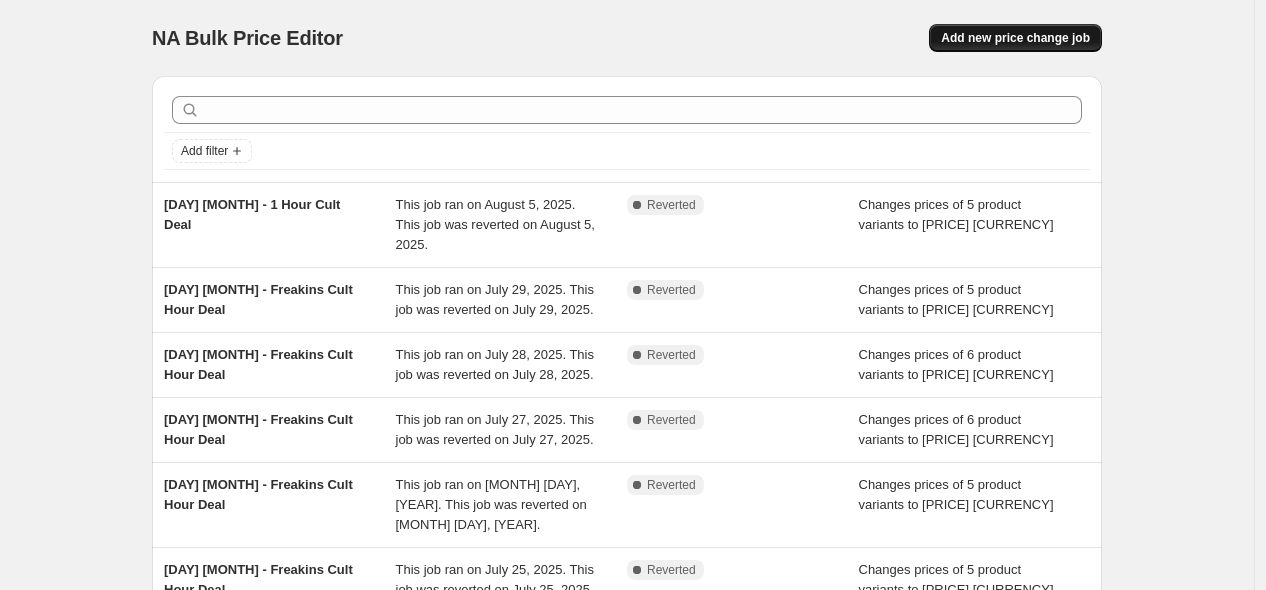 click on "Add new price change job" at bounding box center [1015, 38] 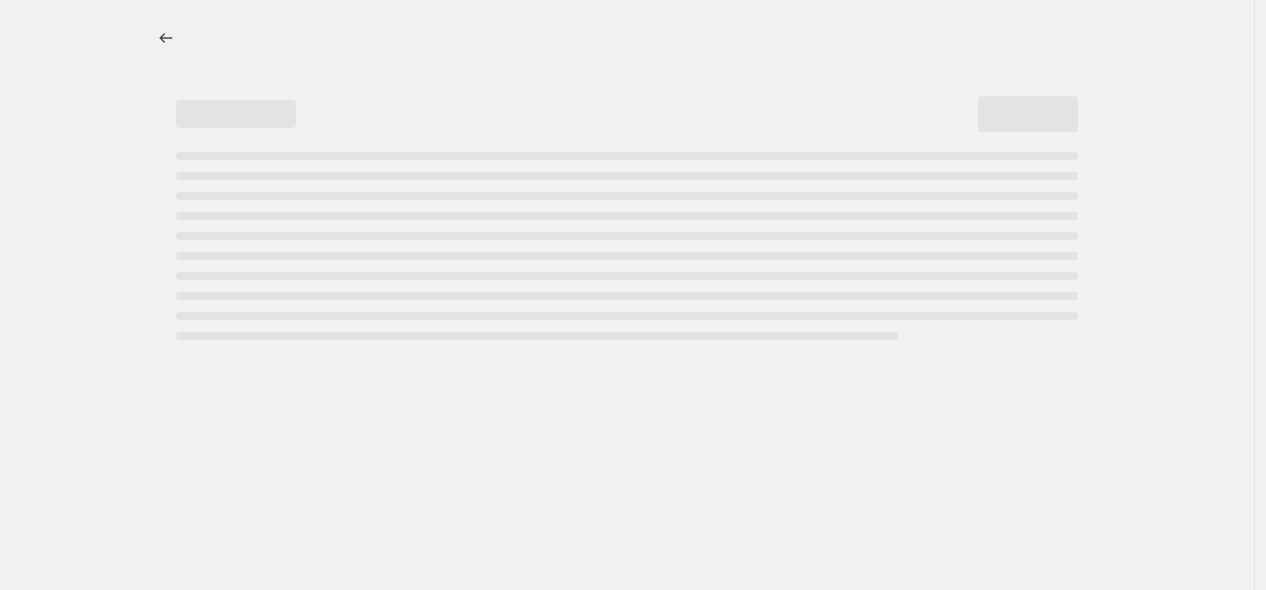 select on "percentage" 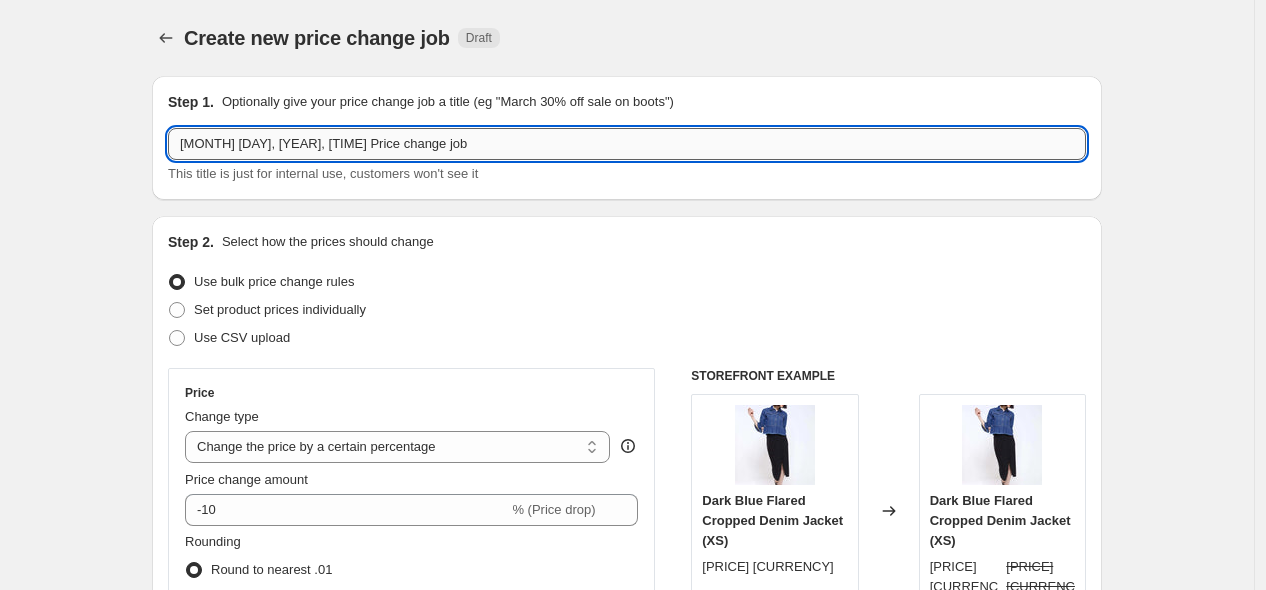 click on "[MONTH] [DAY], [YEAR], [TIME] Price change job" at bounding box center [627, 144] 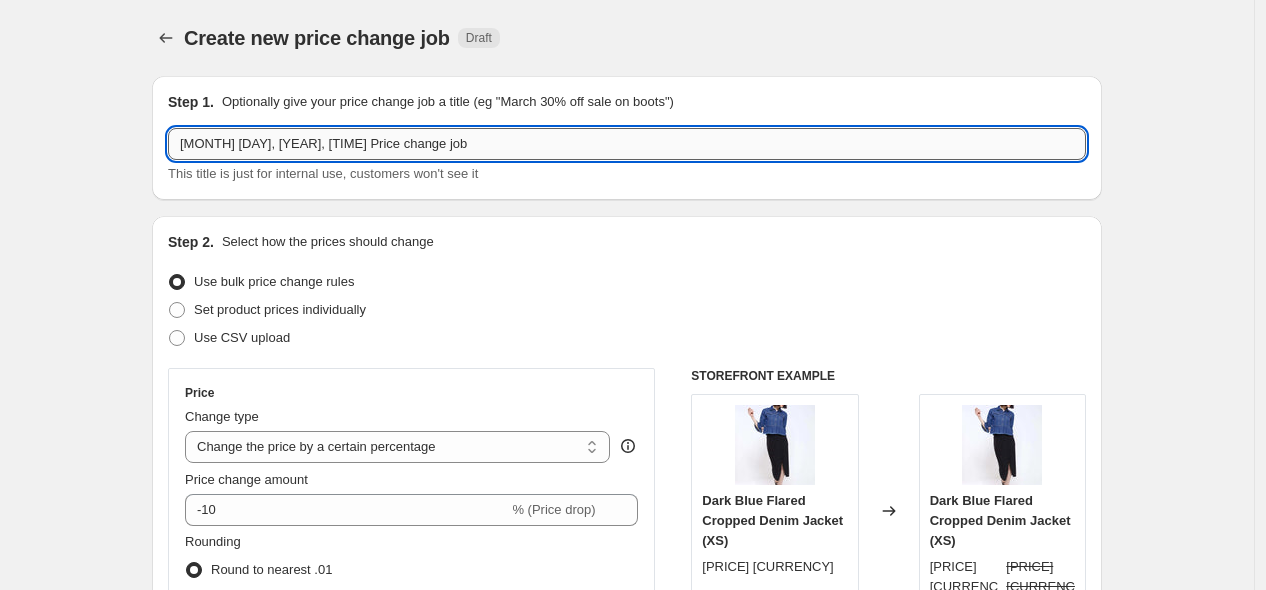 paste on "[DAY] [MONTH] - 1 Hour Cult Deal" 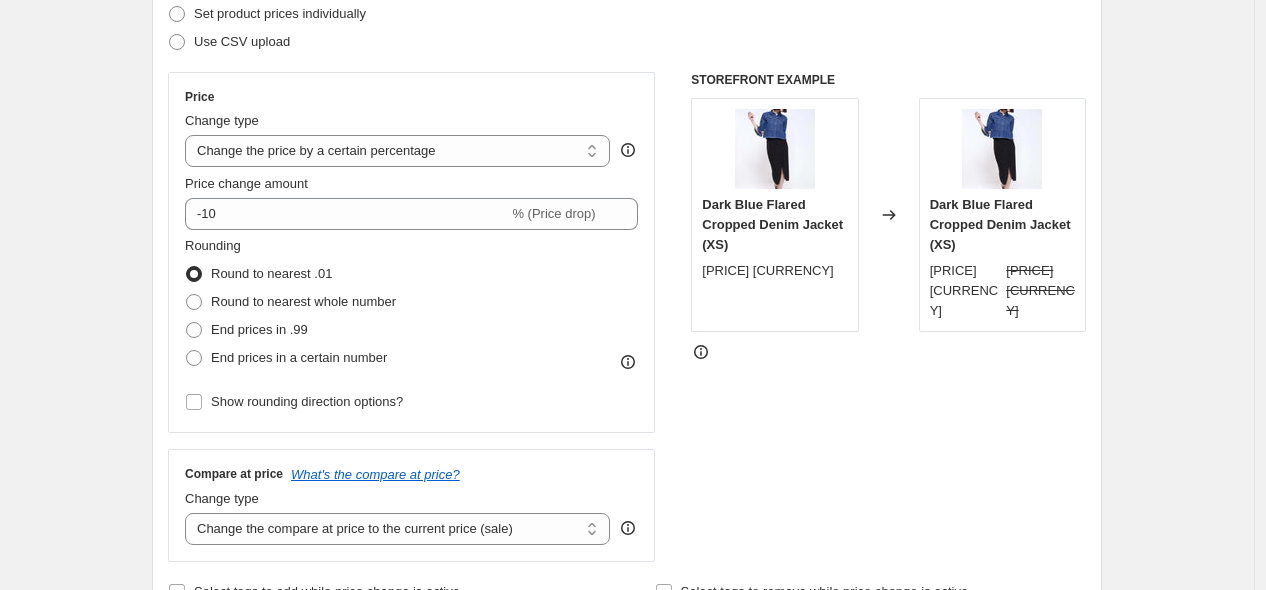 scroll, scrollTop: 388, scrollLeft: 0, axis: vertical 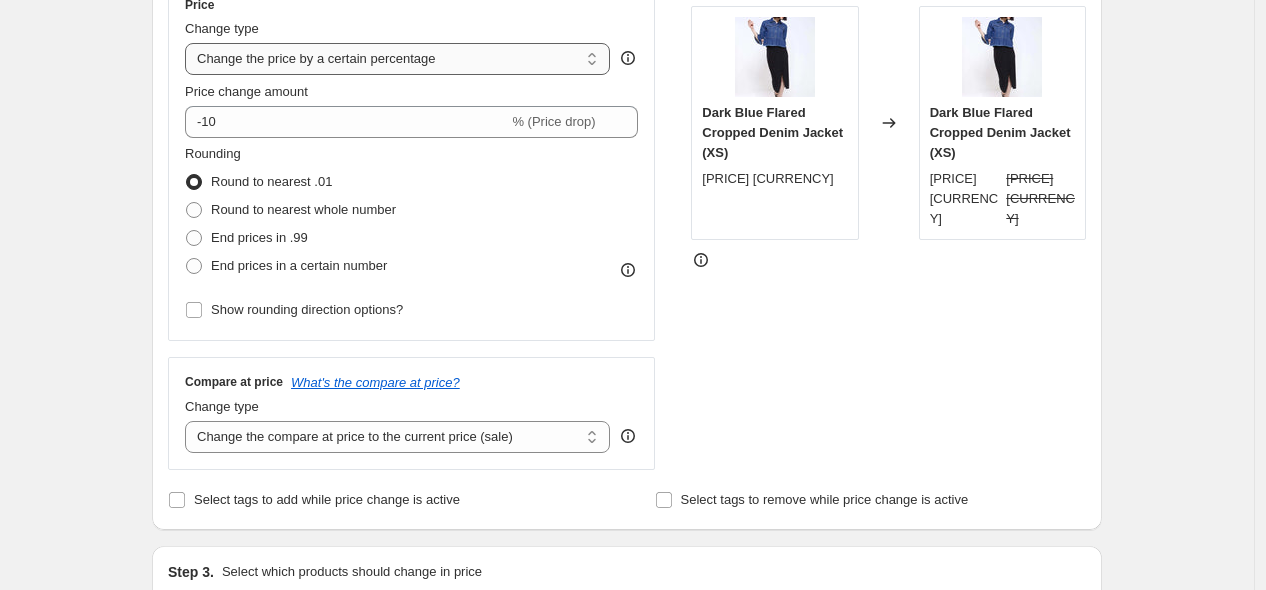 type on "[DAY] [MONTH] - 1 Hour Cult Deal" 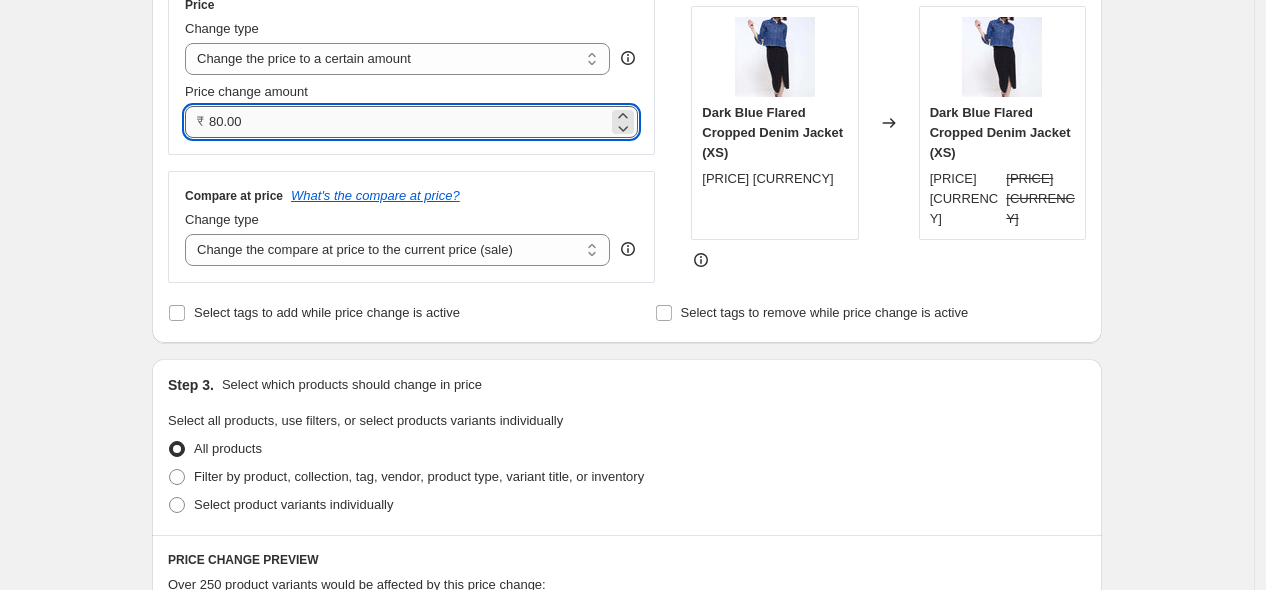 click on "80.00" at bounding box center [408, 122] 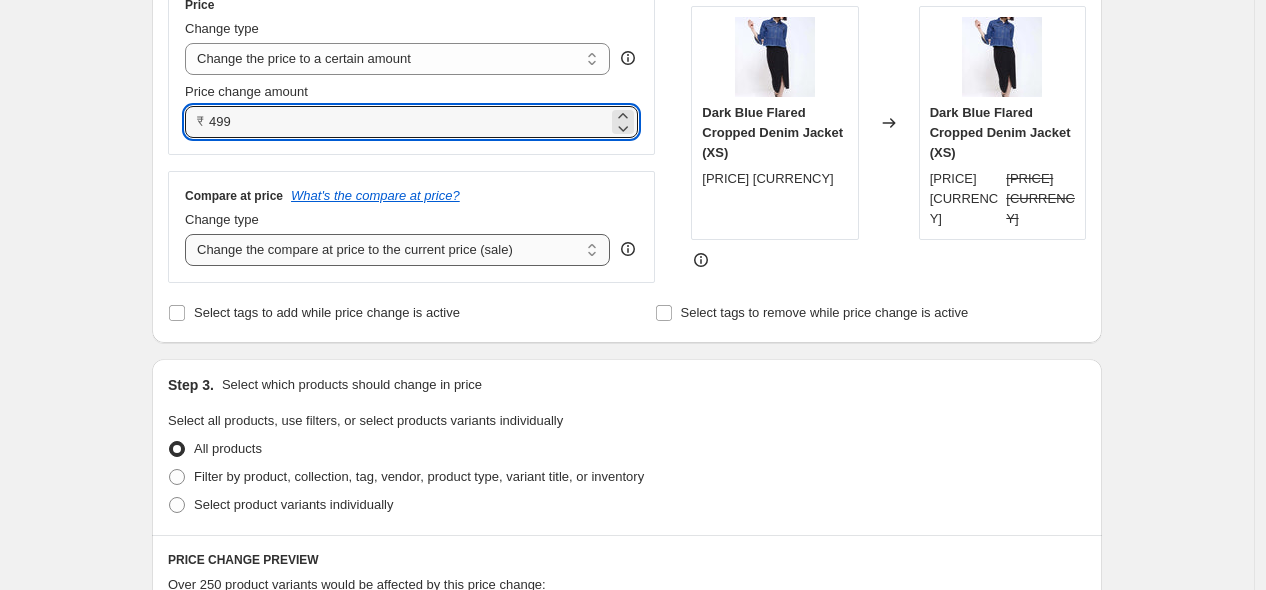 type on "499.00" 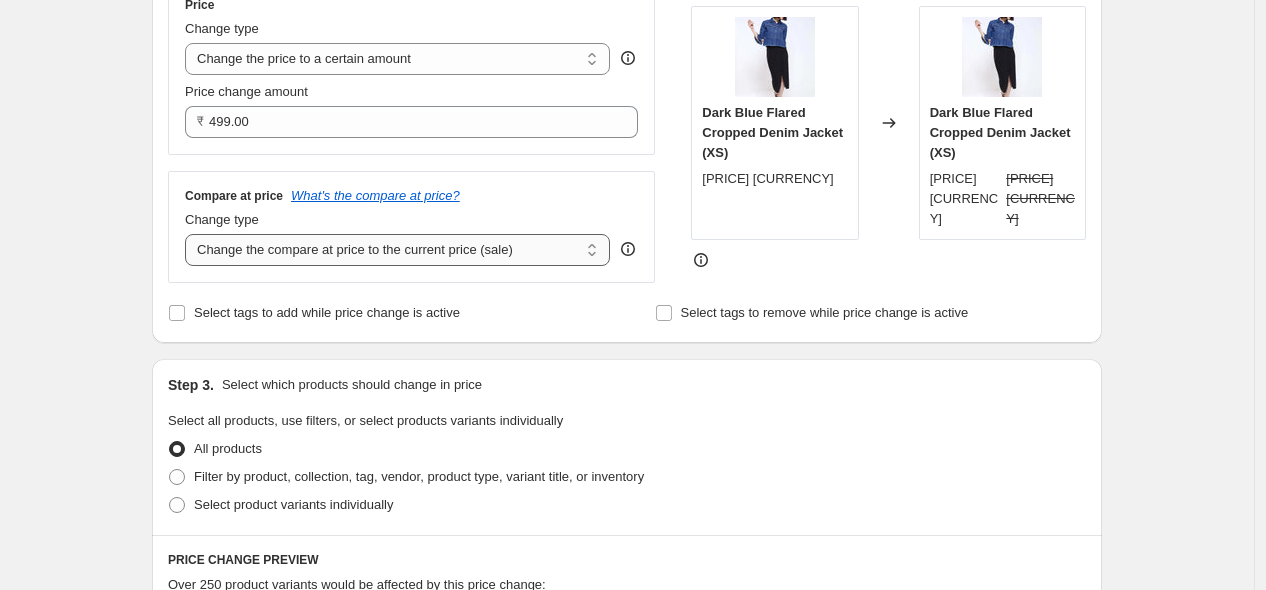 click on "Change the compare at price to the current price (sale) Change the compare at price to a certain amount Change the compare at price by a certain amount Change the compare at price by a certain percentage Change the compare at price by a certain amount relative to the actual price Change the compare at price by a certain percentage relative to the actual price Don't change the compare at price Remove the compare at price" at bounding box center [397, 250] 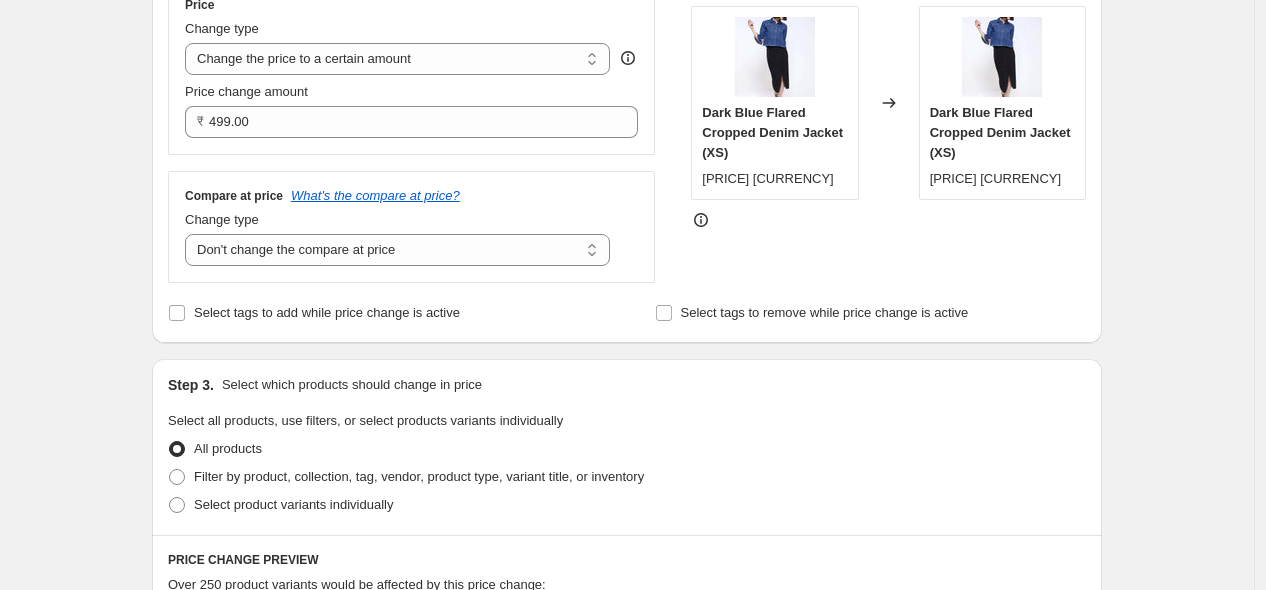 click on "Price Change type Change the price to a certain amount Change the price by a certain amount Change the price by a certain percentage Change the price to the current compare at price (price before sale) Change the price by a certain amount relative to the compare at price Change the price by a certain percentage relative to the compare at price Don't change the price Change the price by a certain percentage relative to the cost per item Change price to certain cost margin Change the price to a certain amount Price change amount [PRICE] [CURRENCY] Compare at price What's the compare at price? Change type Change the compare at price to the current price (sale) Change the compare at price to a certain amount Change the compare at price by a certain amount Change the compare at price by a certain percentage Change the compare at price by a certain amount relative to the actual price Change the compare at price by a certain percentage relative to the actual price Don't change the compare at price STOREFRONT EXAMPLE" at bounding box center [627, 131] 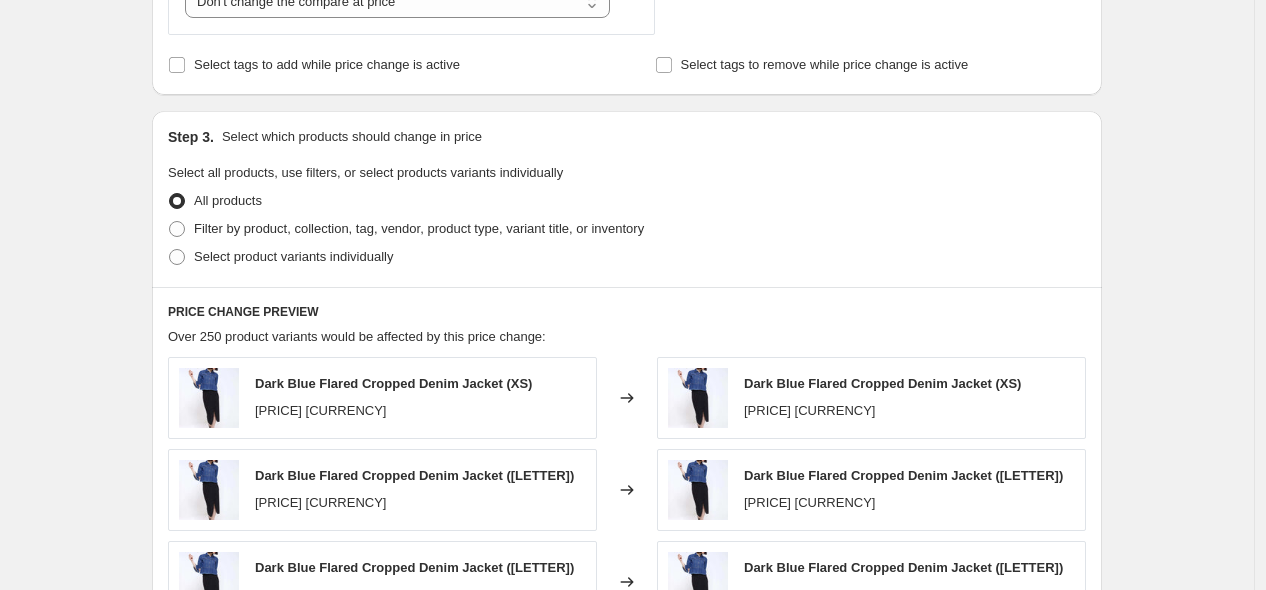 scroll, scrollTop: 652, scrollLeft: 0, axis: vertical 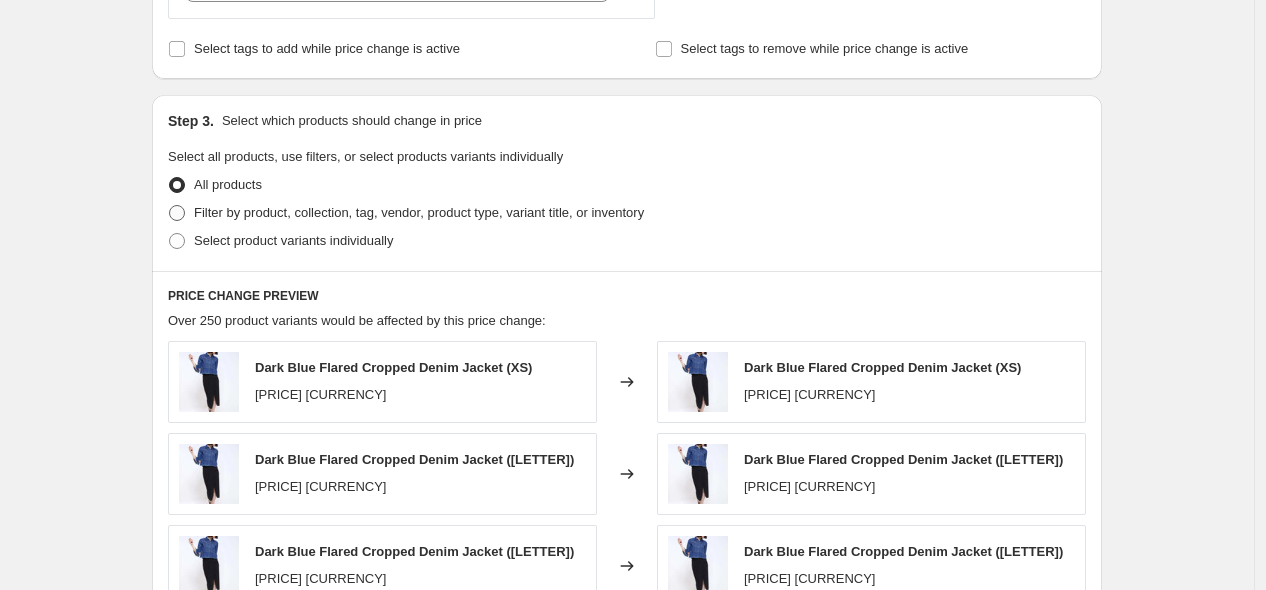 click on "Filter by product, collection, tag, vendor, product type, variant title, or inventory" at bounding box center [419, 212] 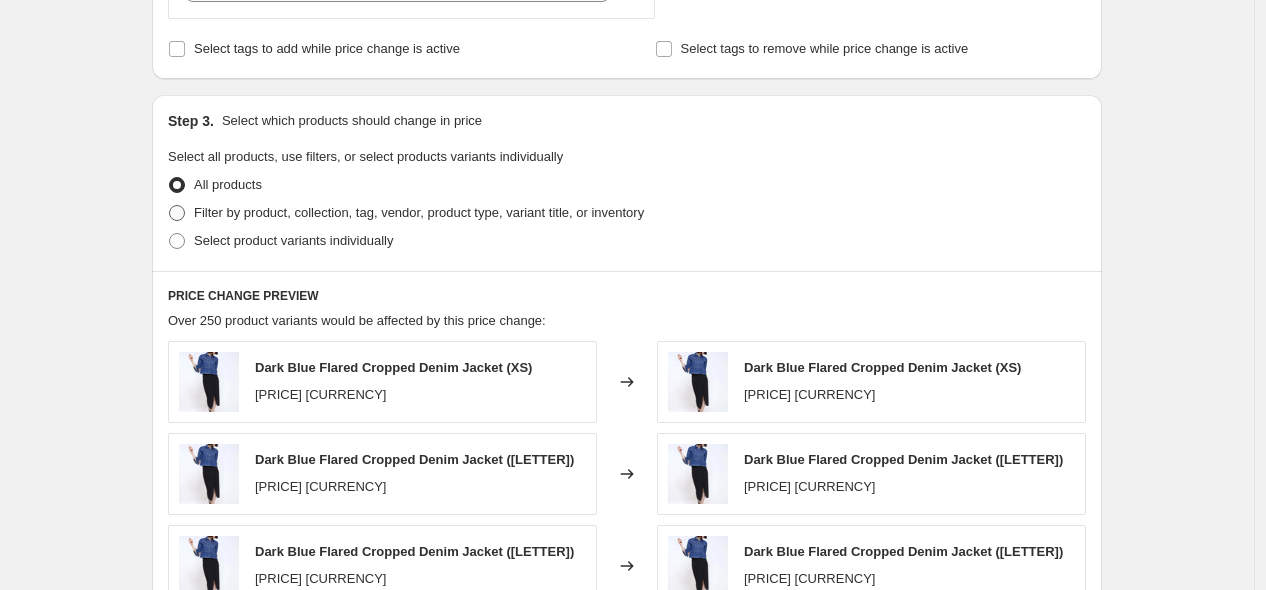 radio on "true" 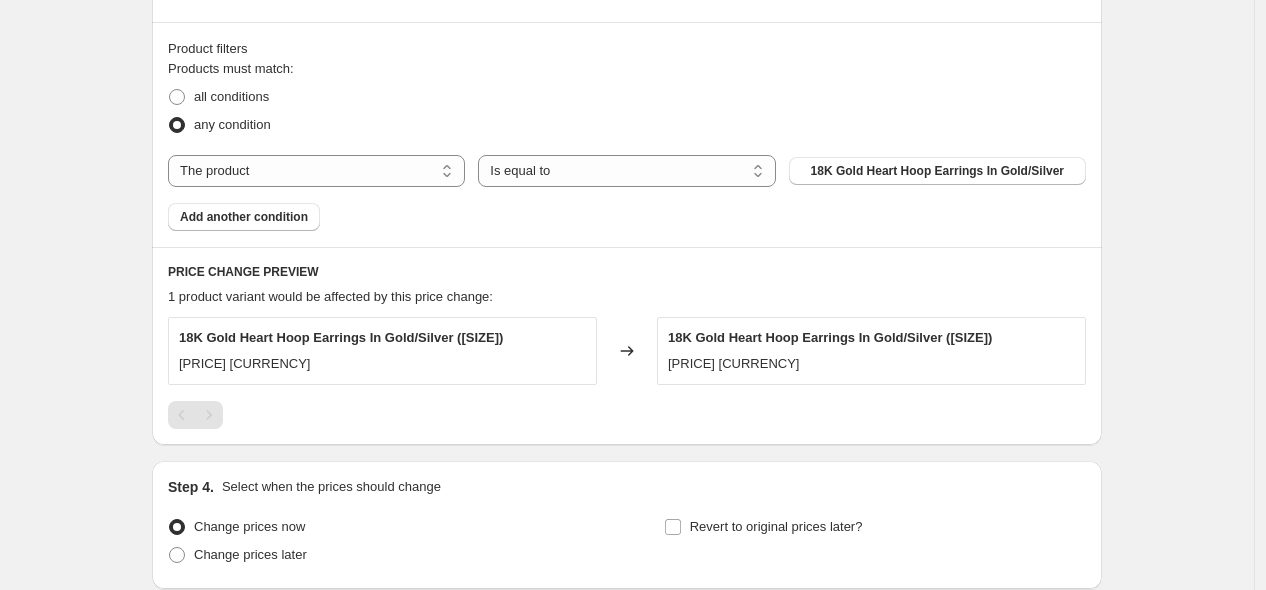 scroll, scrollTop: 925, scrollLeft: 0, axis: vertical 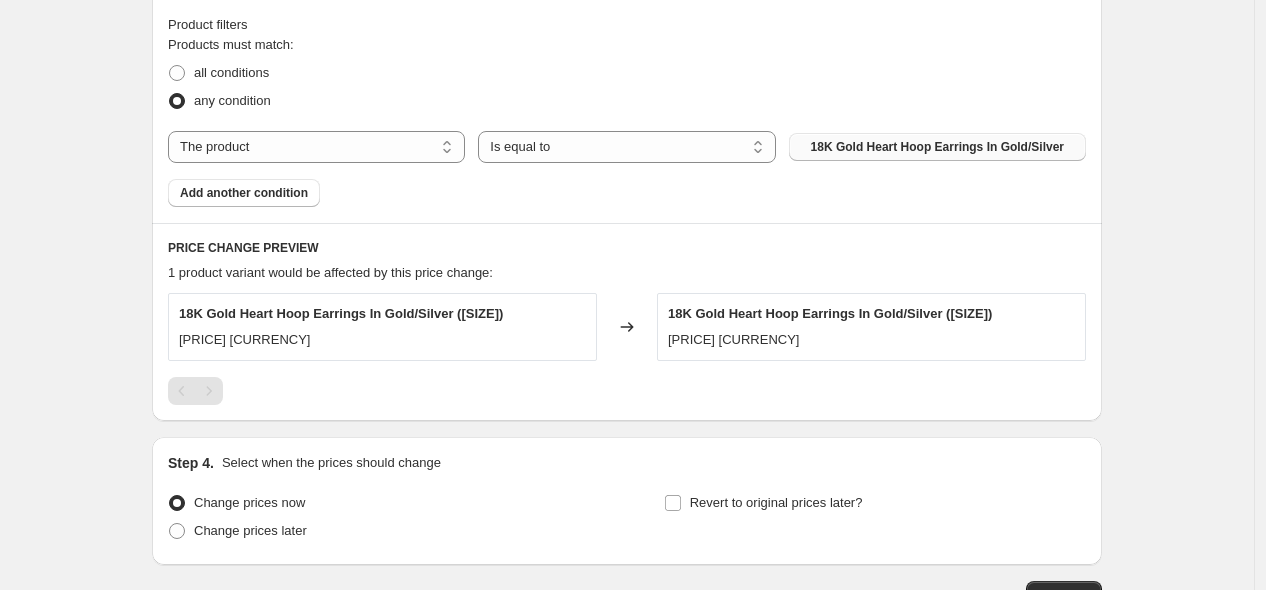 click on "18K Gold Heart Hoop Earrings In Gold/Silver" at bounding box center [937, 147] 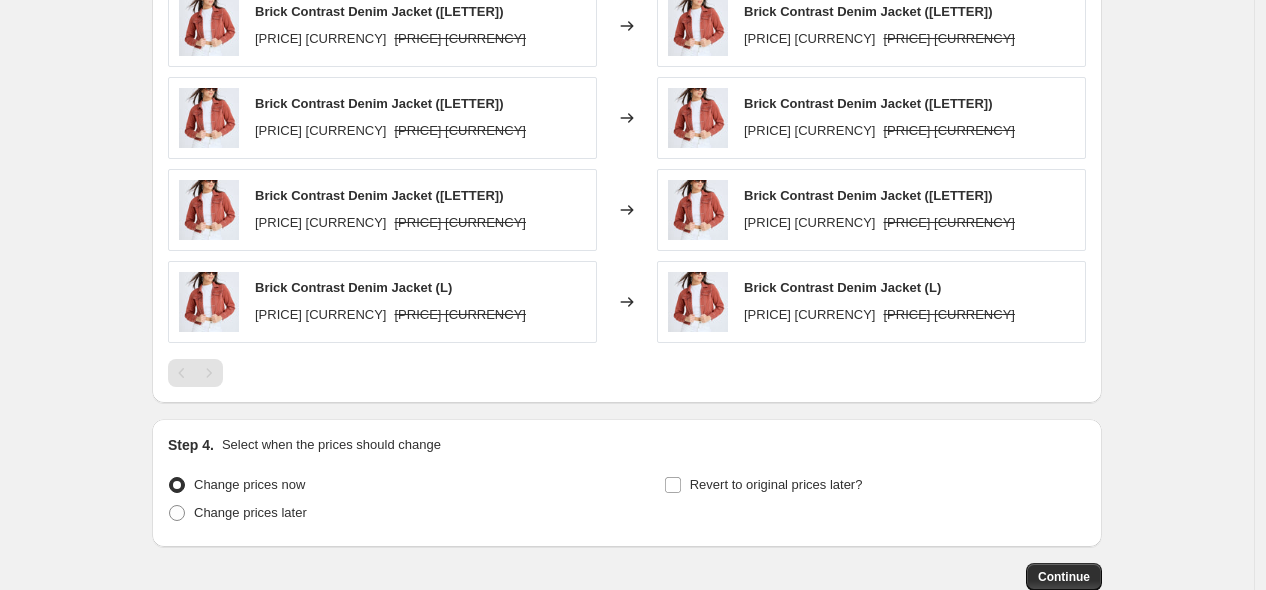 scroll, scrollTop: 1358, scrollLeft: 0, axis: vertical 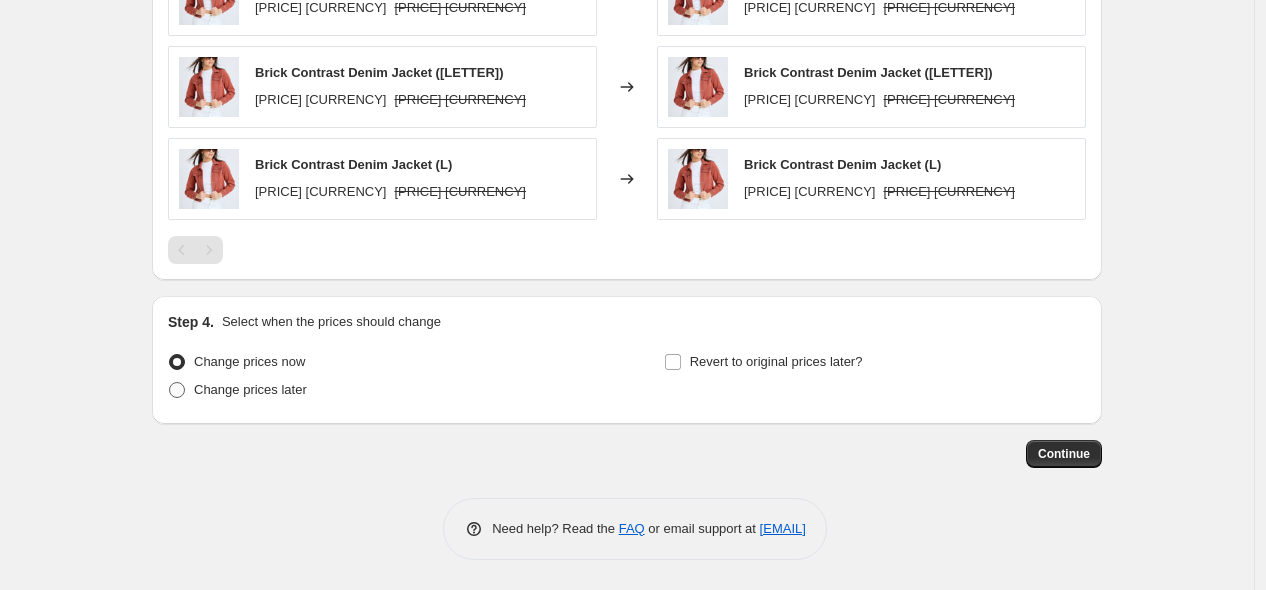 click on "Change prices later" at bounding box center [250, 389] 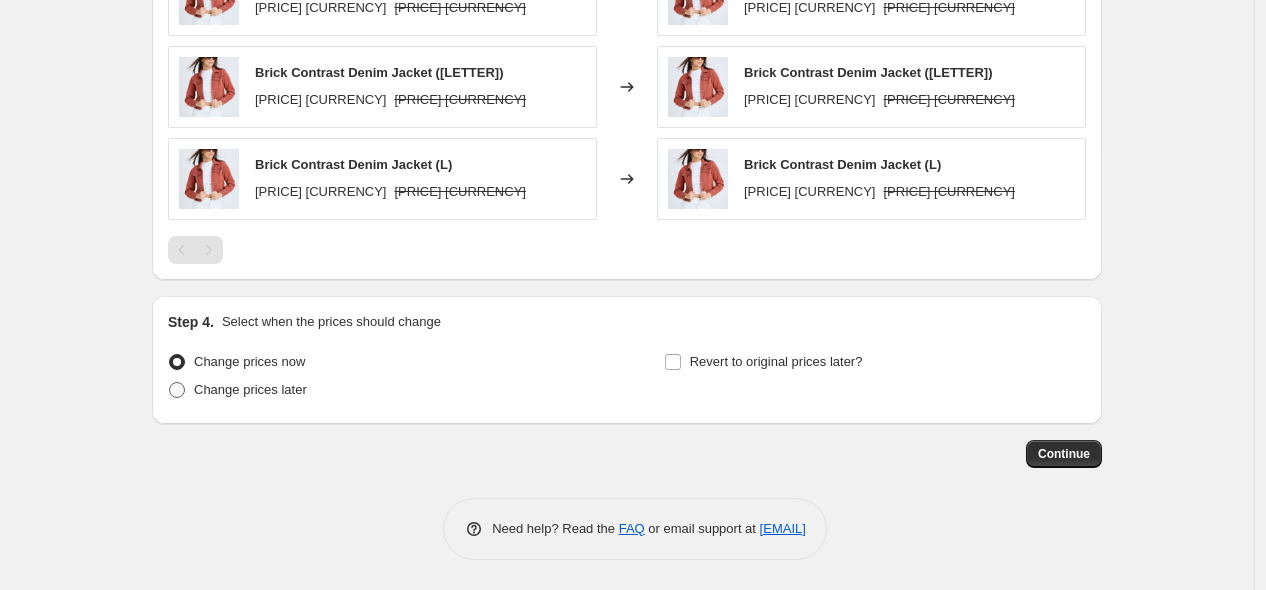 radio on "true" 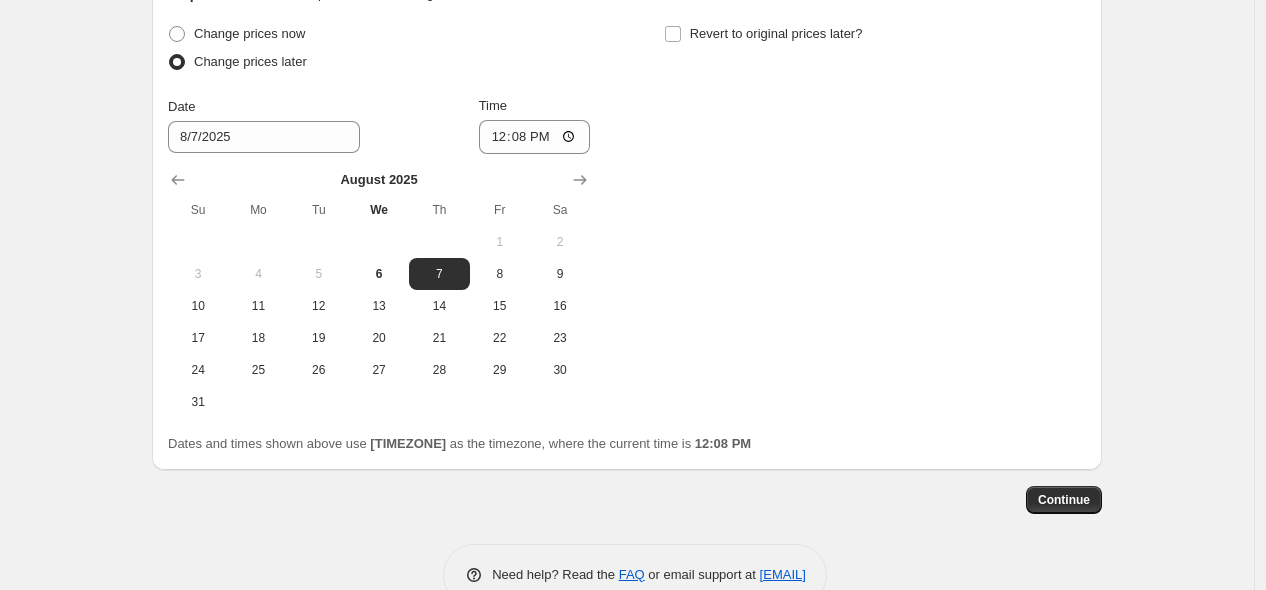 scroll, scrollTop: 1700, scrollLeft: 0, axis: vertical 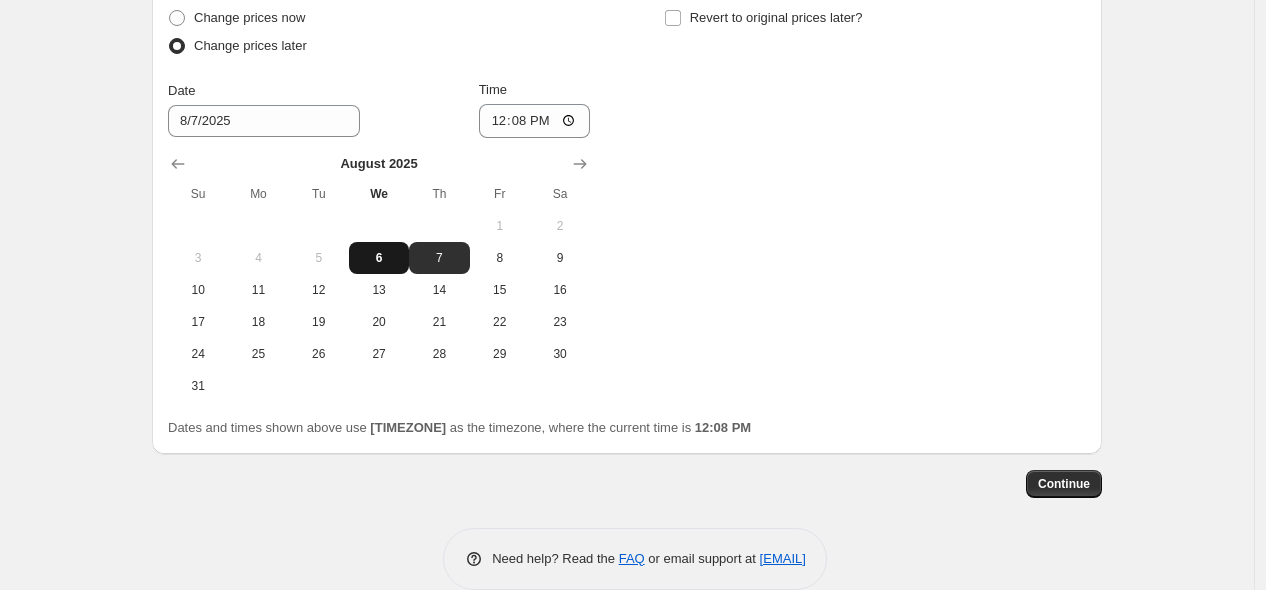 click on "6" at bounding box center [379, 258] 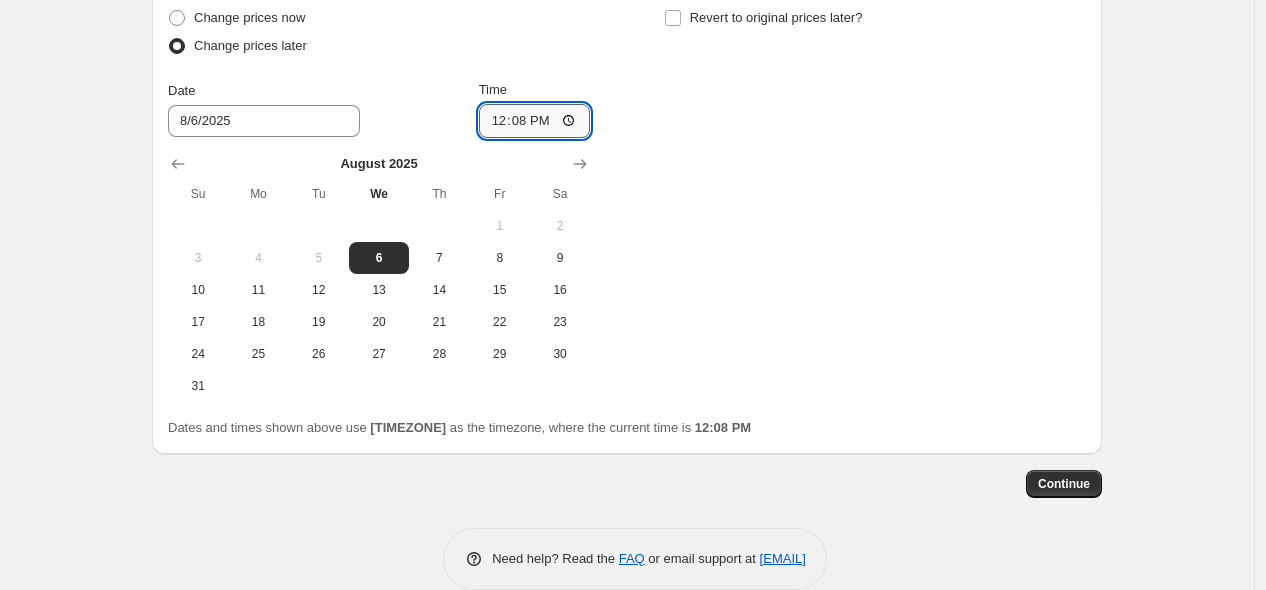 click on "12:08" at bounding box center (535, 121) 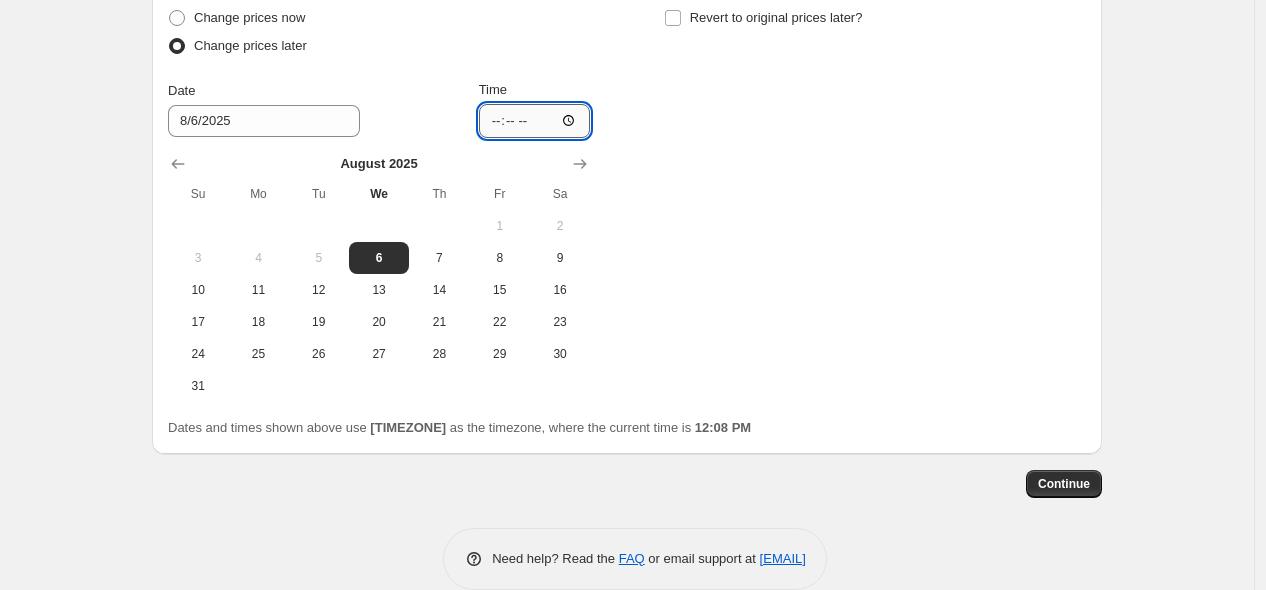 type on "22:00" 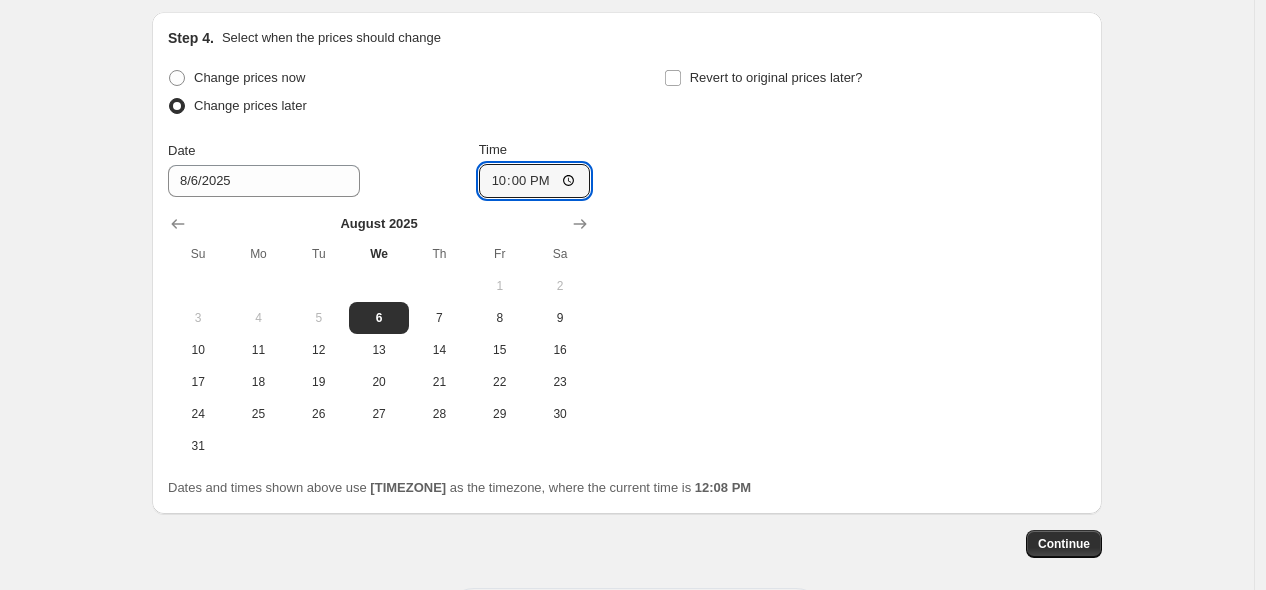 scroll, scrollTop: 1636, scrollLeft: 0, axis: vertical 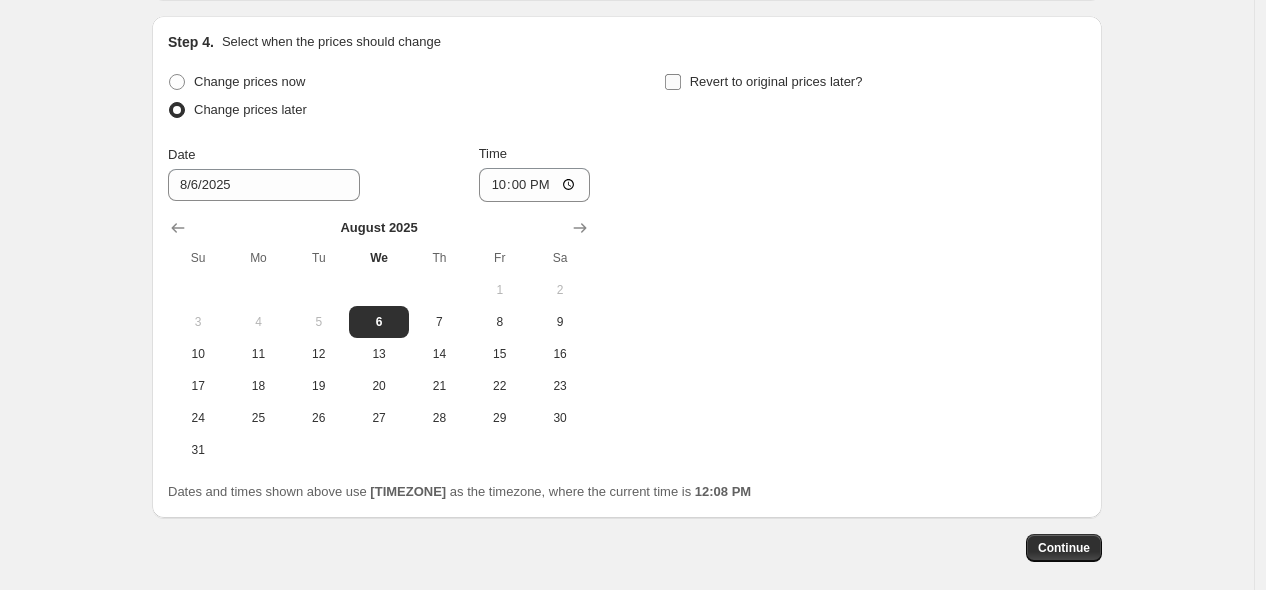 click on "Revert to original prices later?" at bounding box center [673, 82] 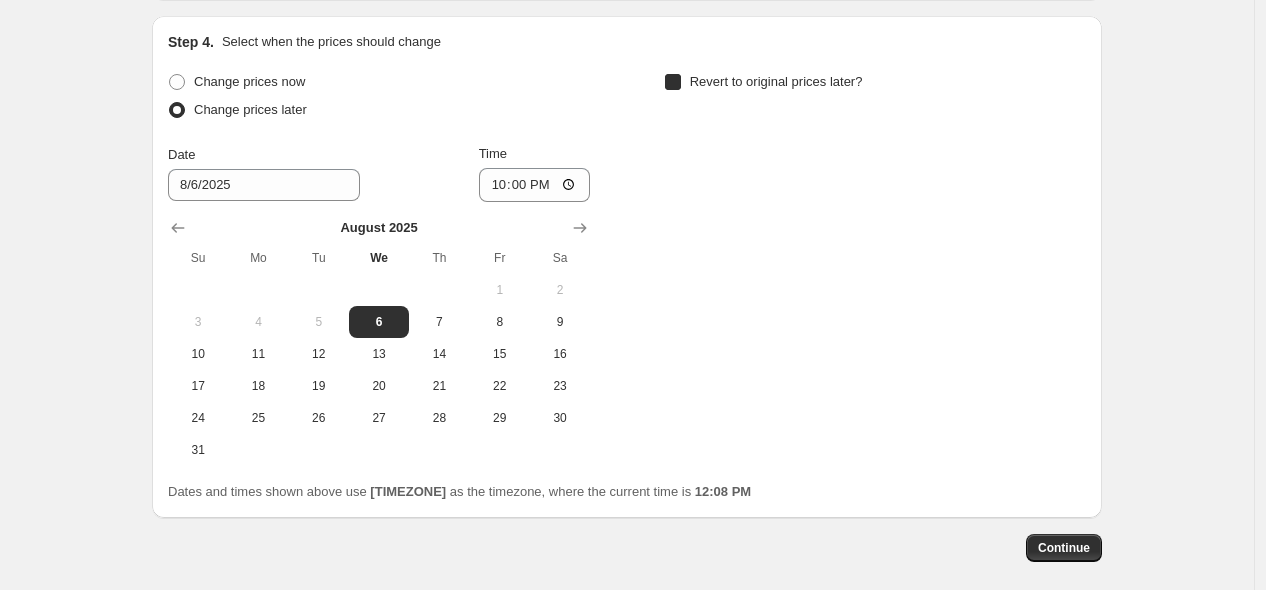 checkbox on "true" 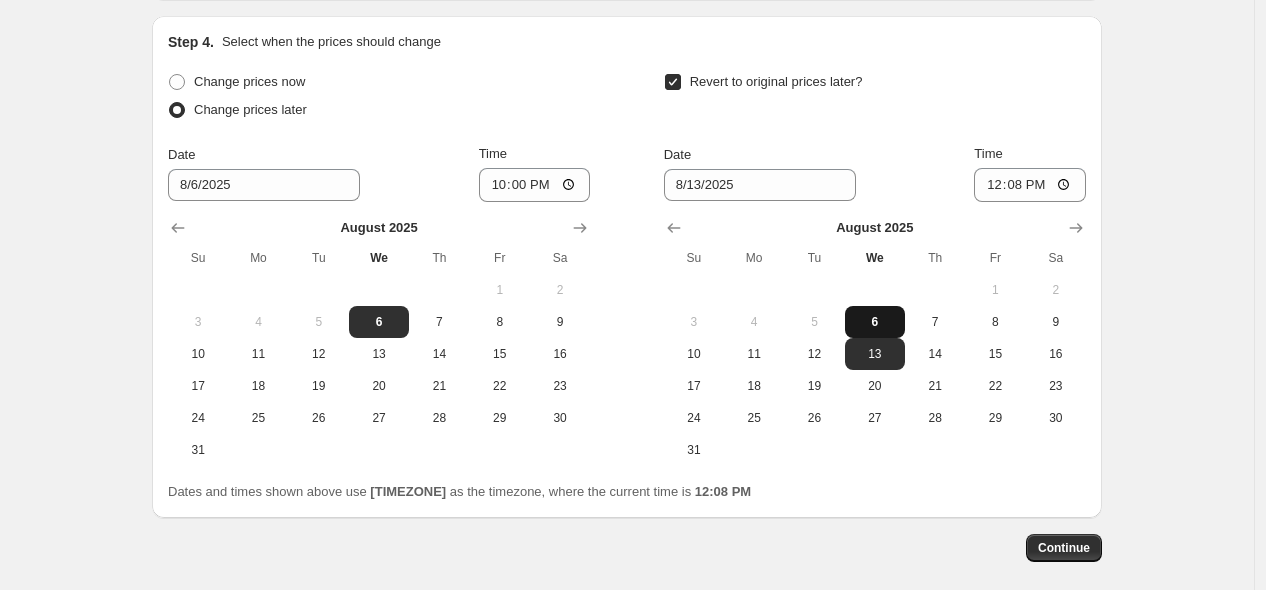 click on "6" at bounding box center [875, 322] 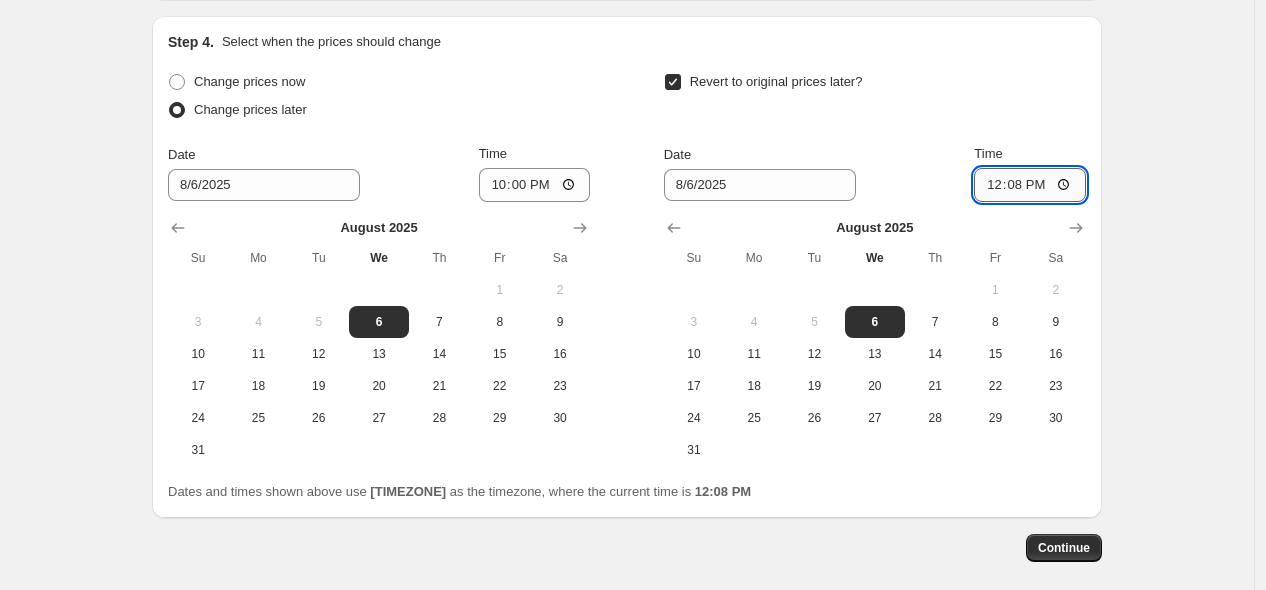 click on "12:08" at bounding box center [1030, 185] 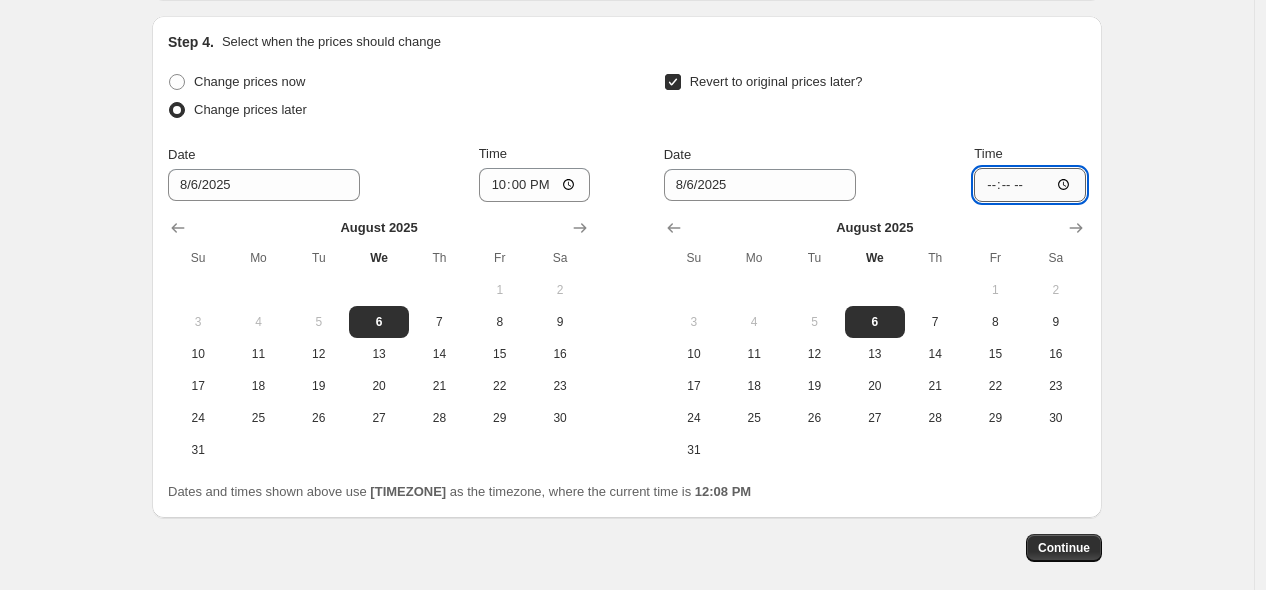 type on "23:00" 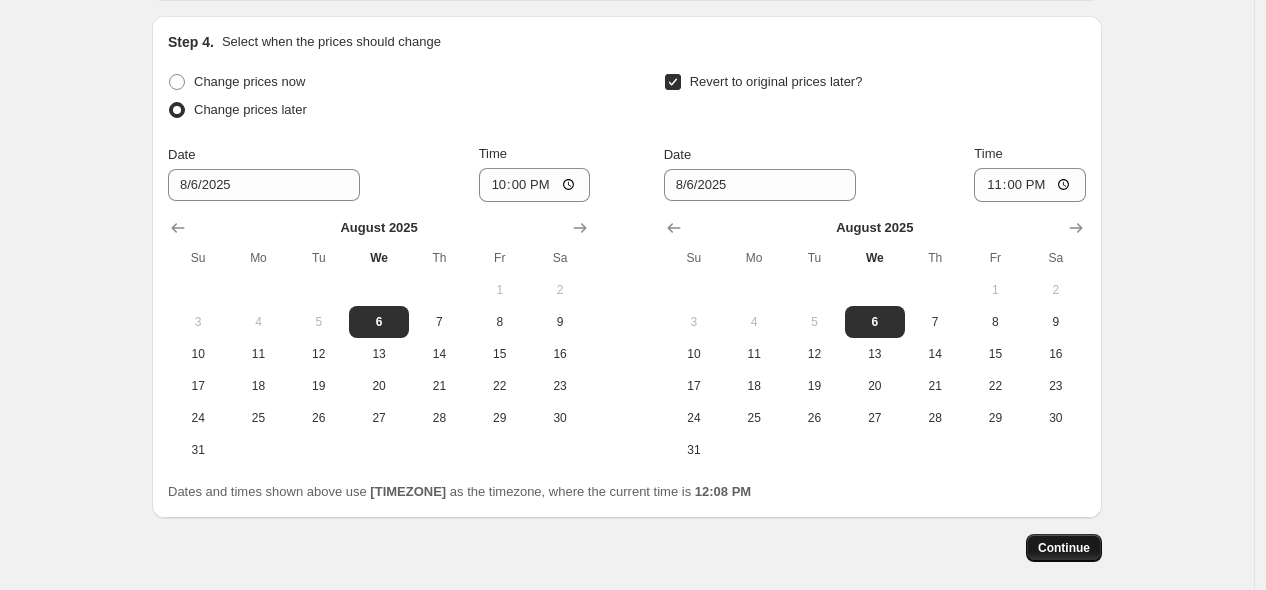 click on "Continue" at bounding box center [1064, 548] 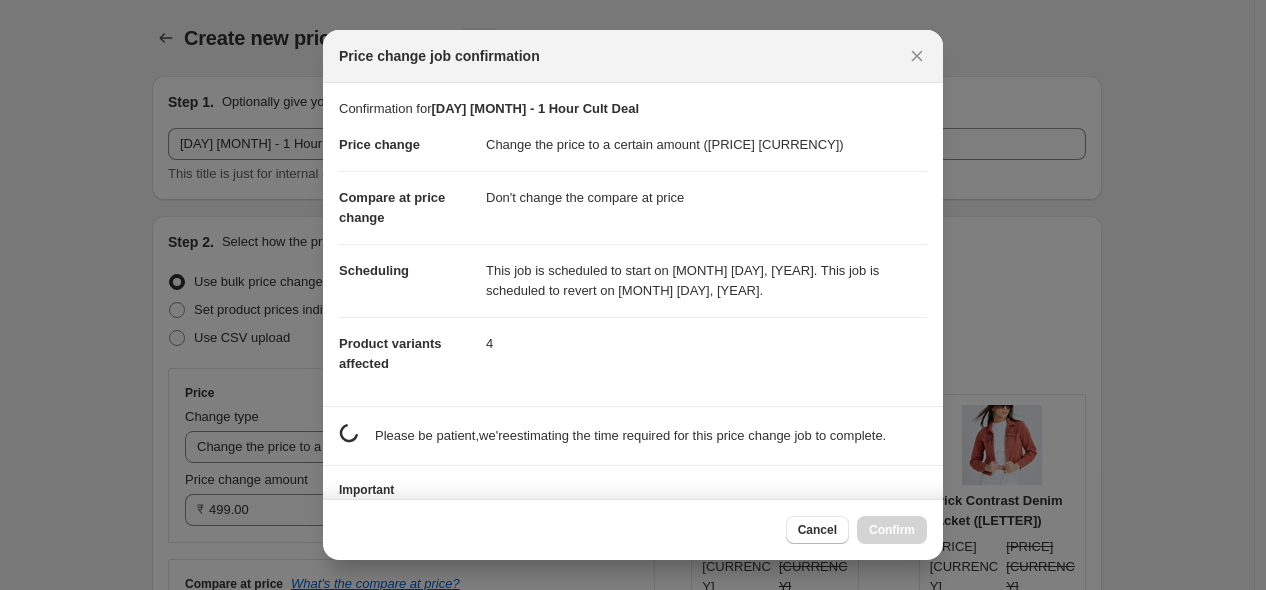 scroll, scrollTop: 0, scrollLeft: 0, axis: both 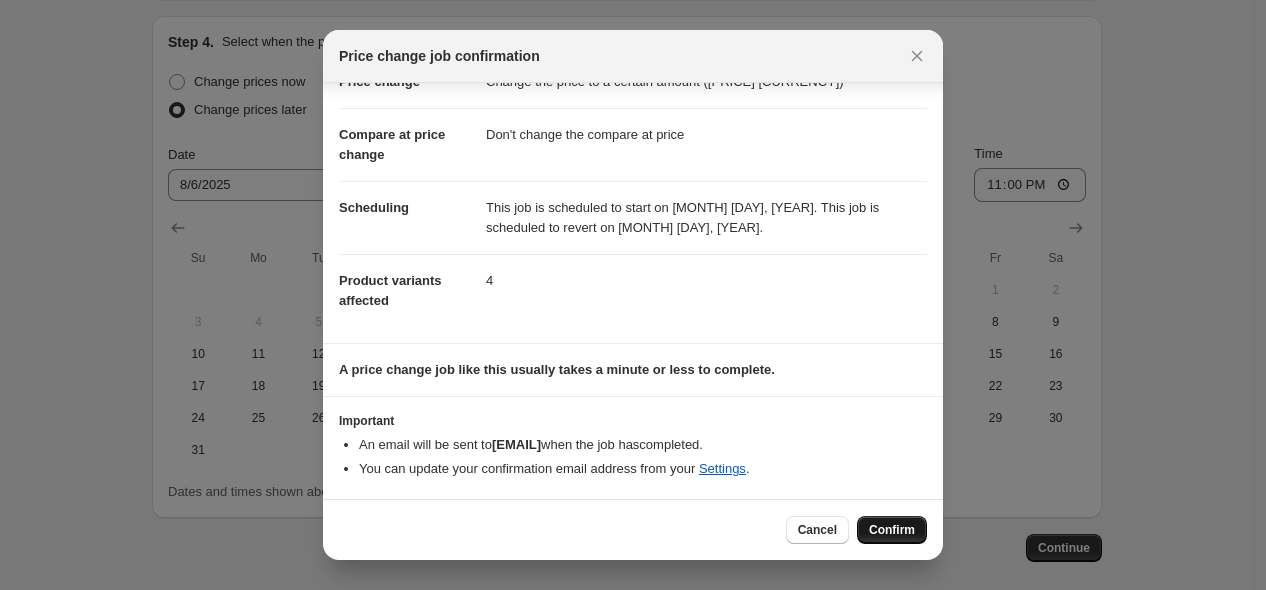 click on "Confirm" at bounding box center [892, 530] 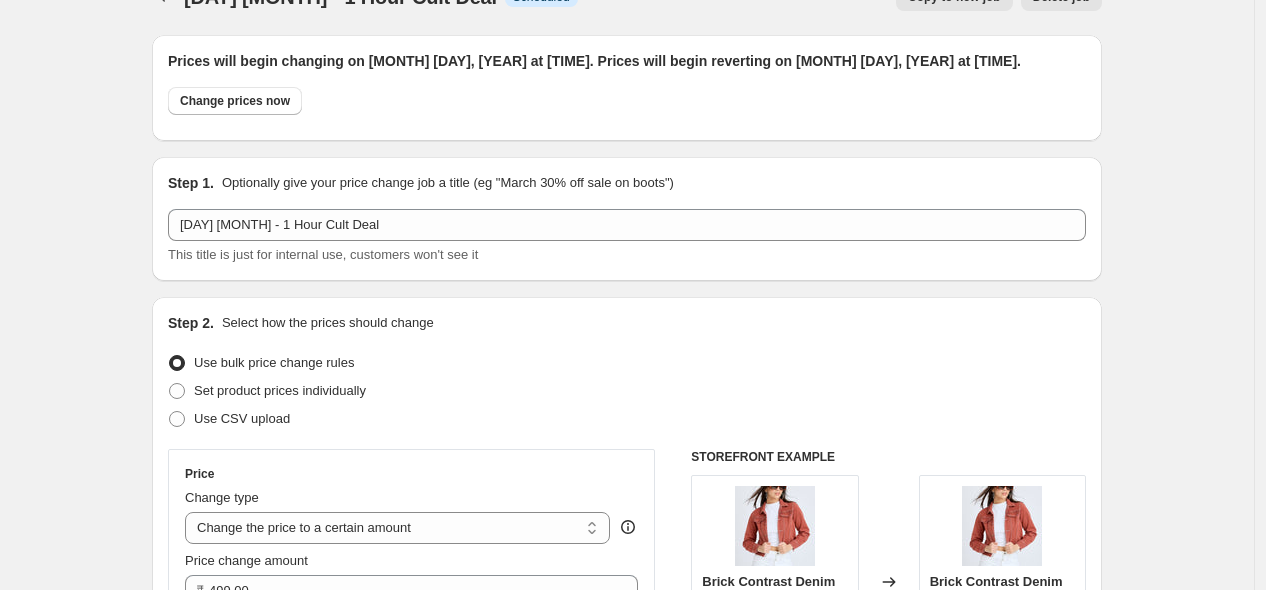 scroll, scrollTop: 0, scrollLeft: 0, axis: both 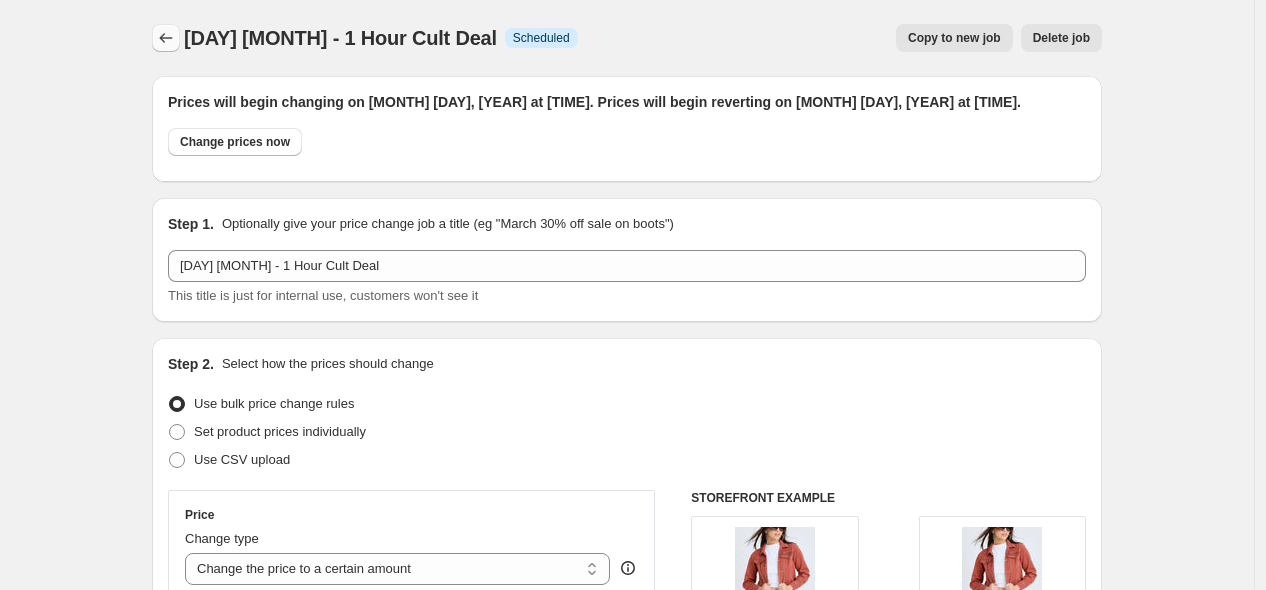 click 